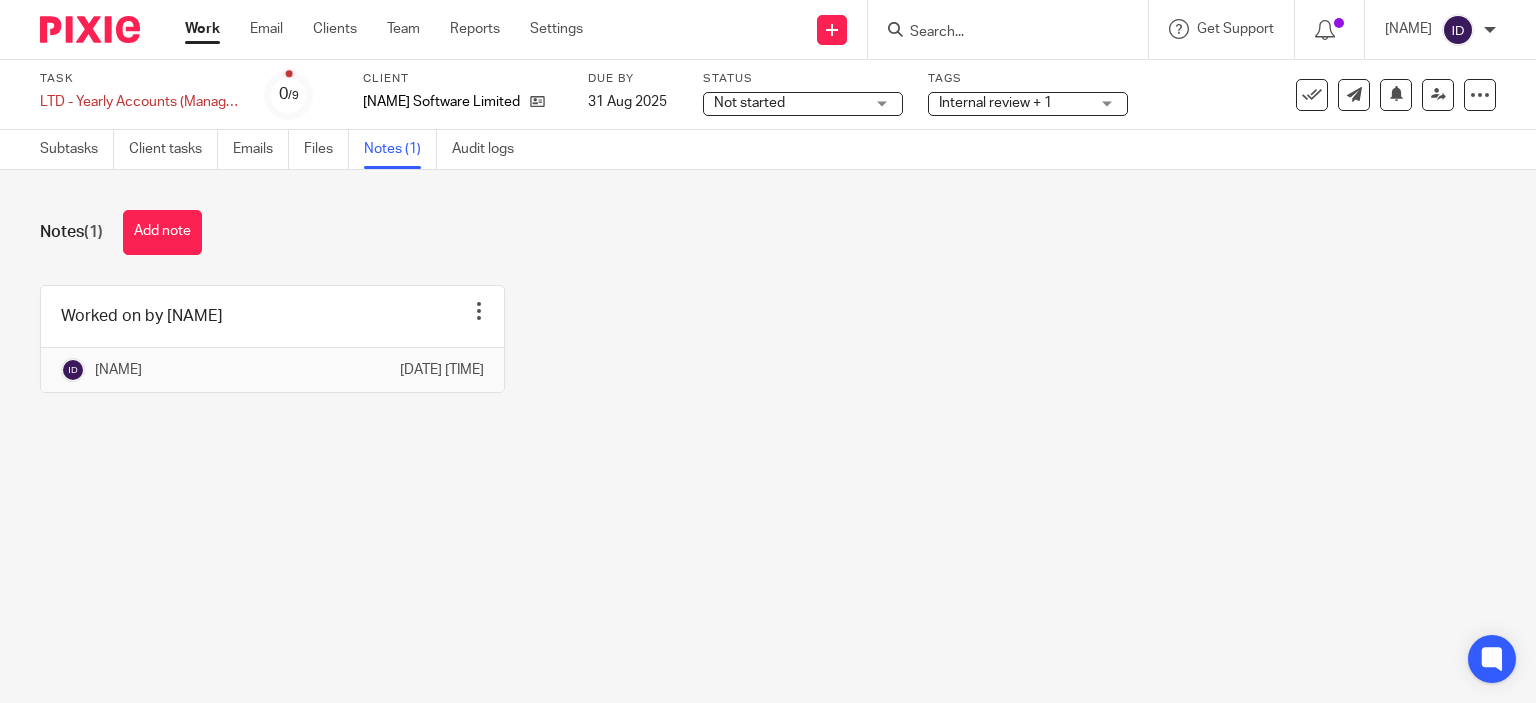 scroll, scrollTop: 0, scrollLeft: 0, axis: both 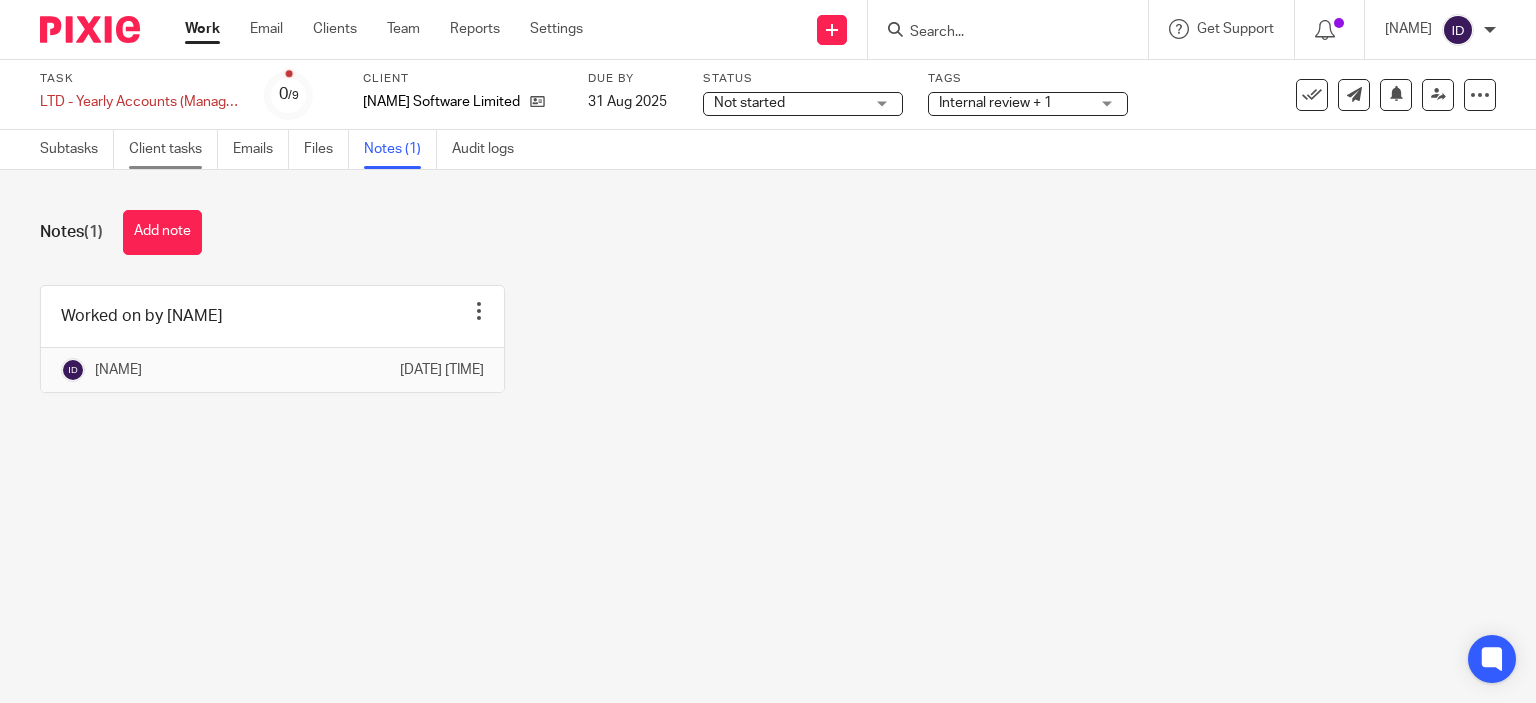 click on "Client tasks" at bounding box center (173, 149) 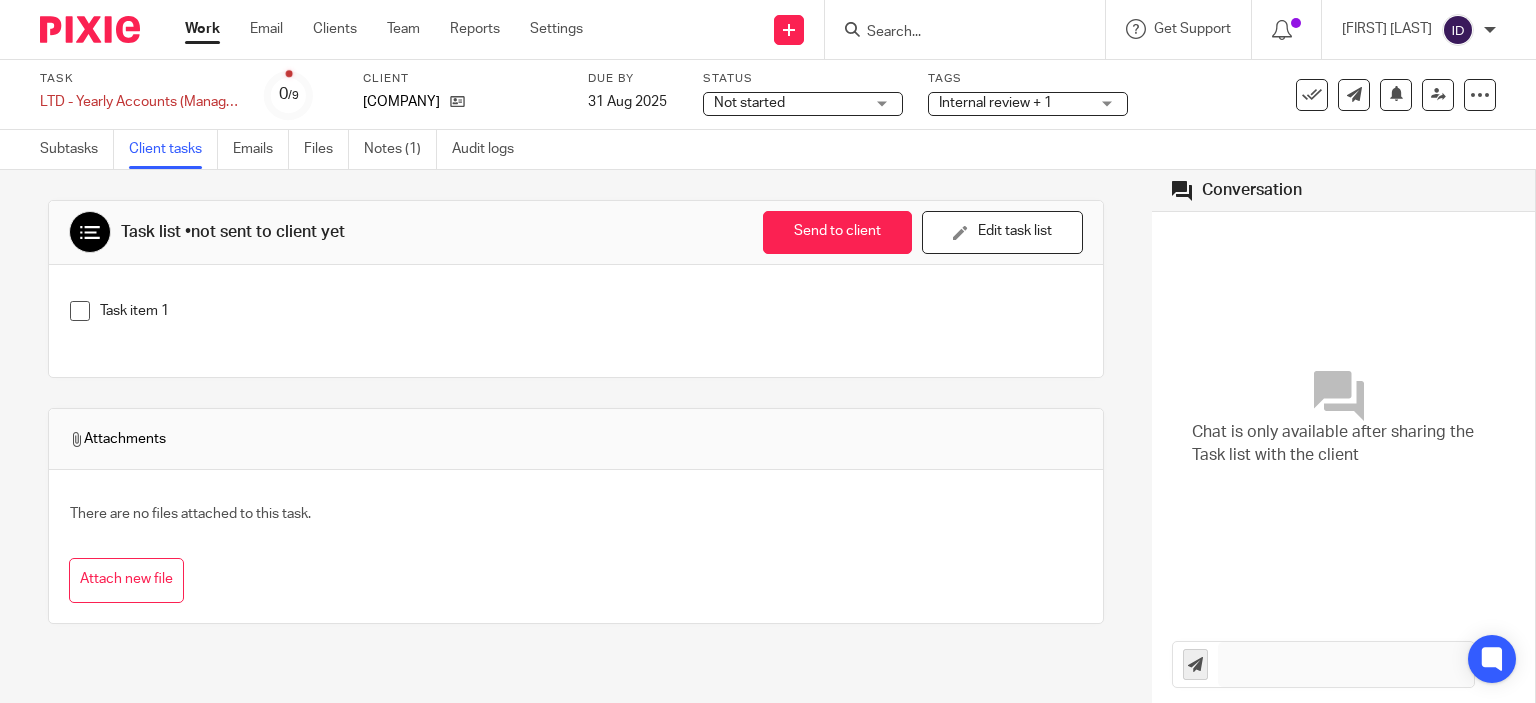 scroll, scrollTop: 0, scrollLeft: 0, axis: both 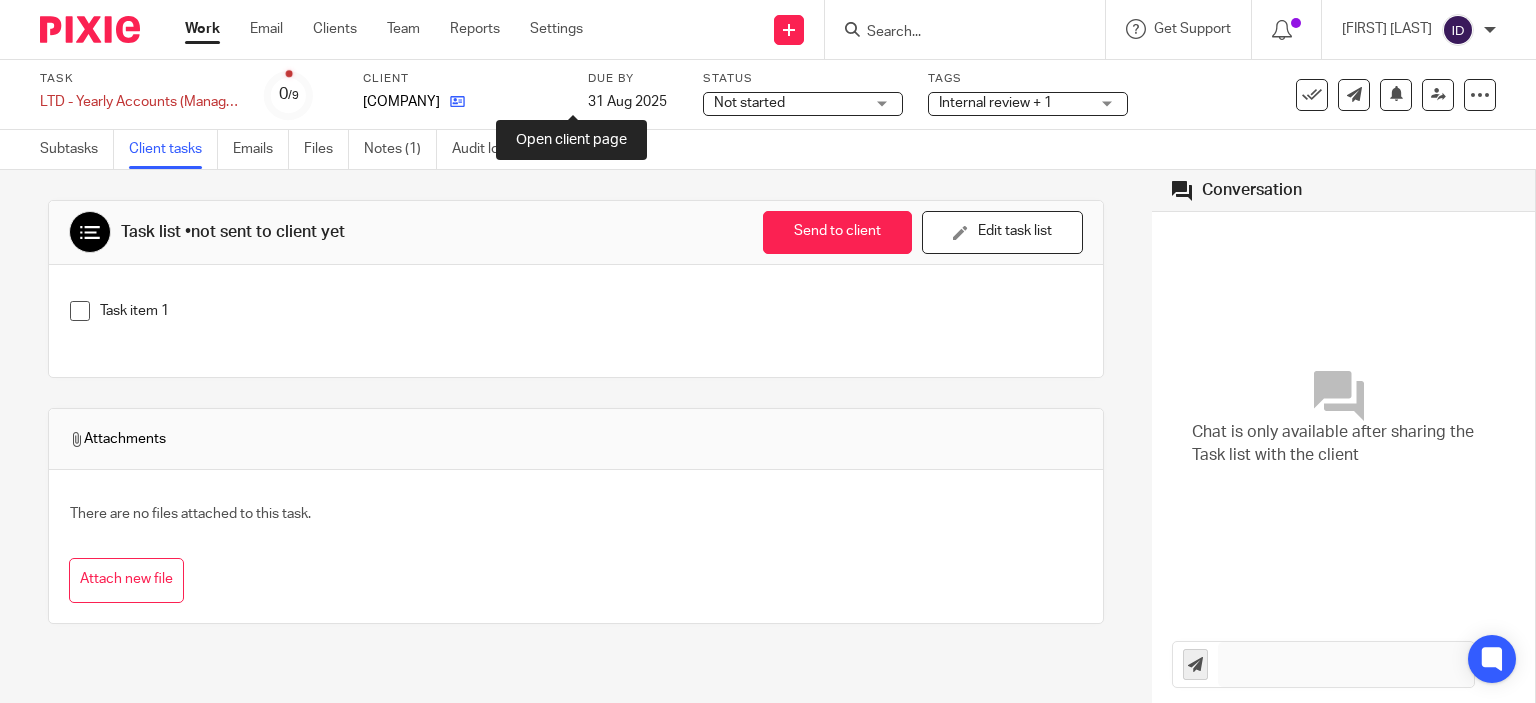 click at bounding box center [457, 101] 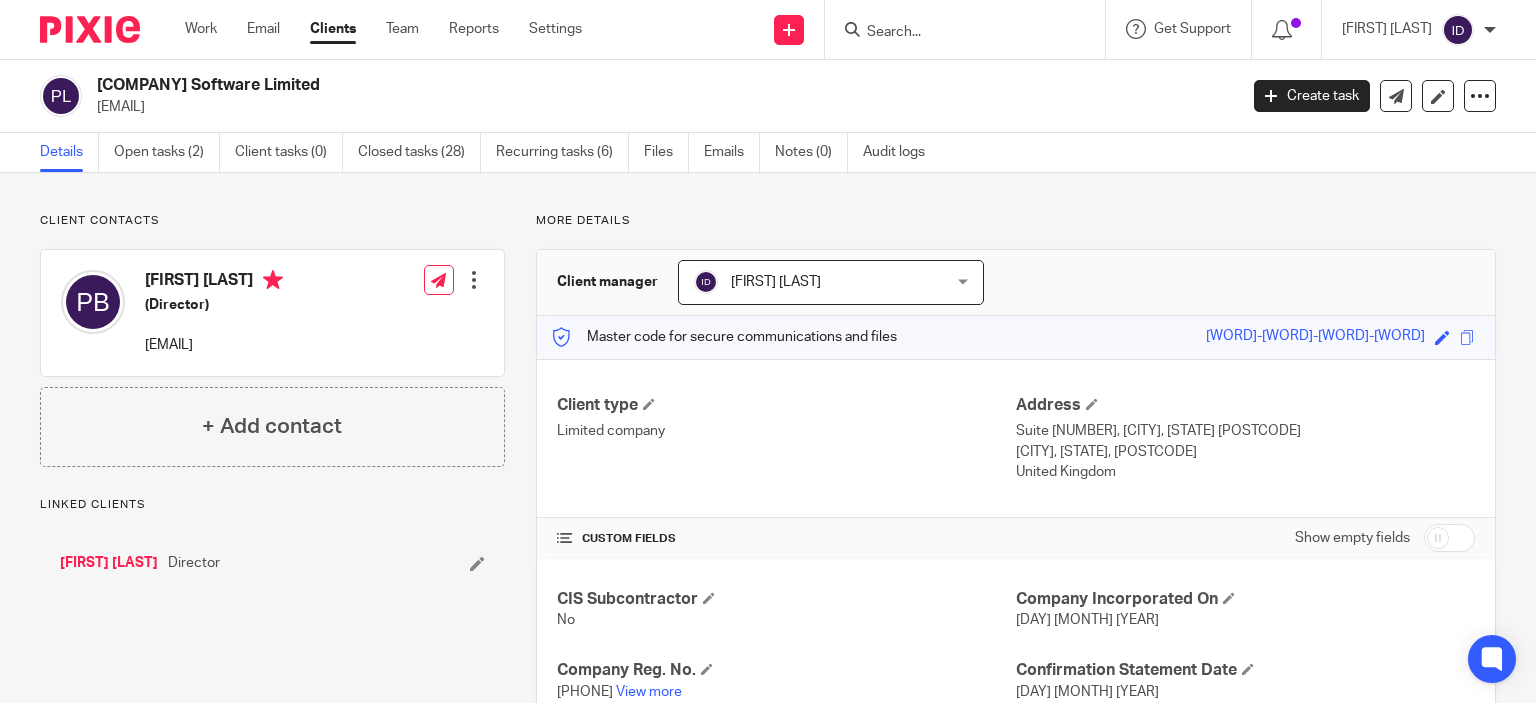 scroll, scrollTop: 0, scrollLeft: 0, axis: both 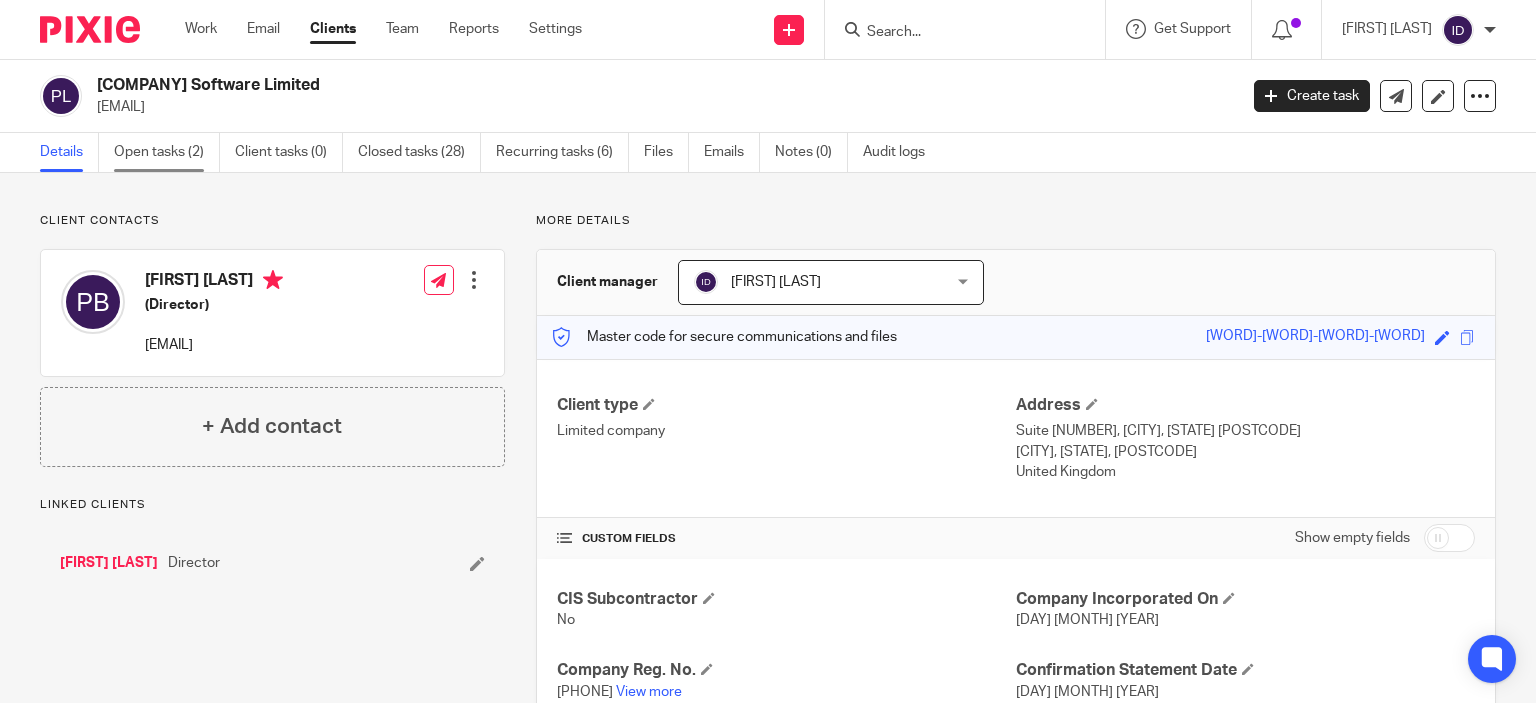 click on "Open tasks (2)" at bounding box center [167, 152] 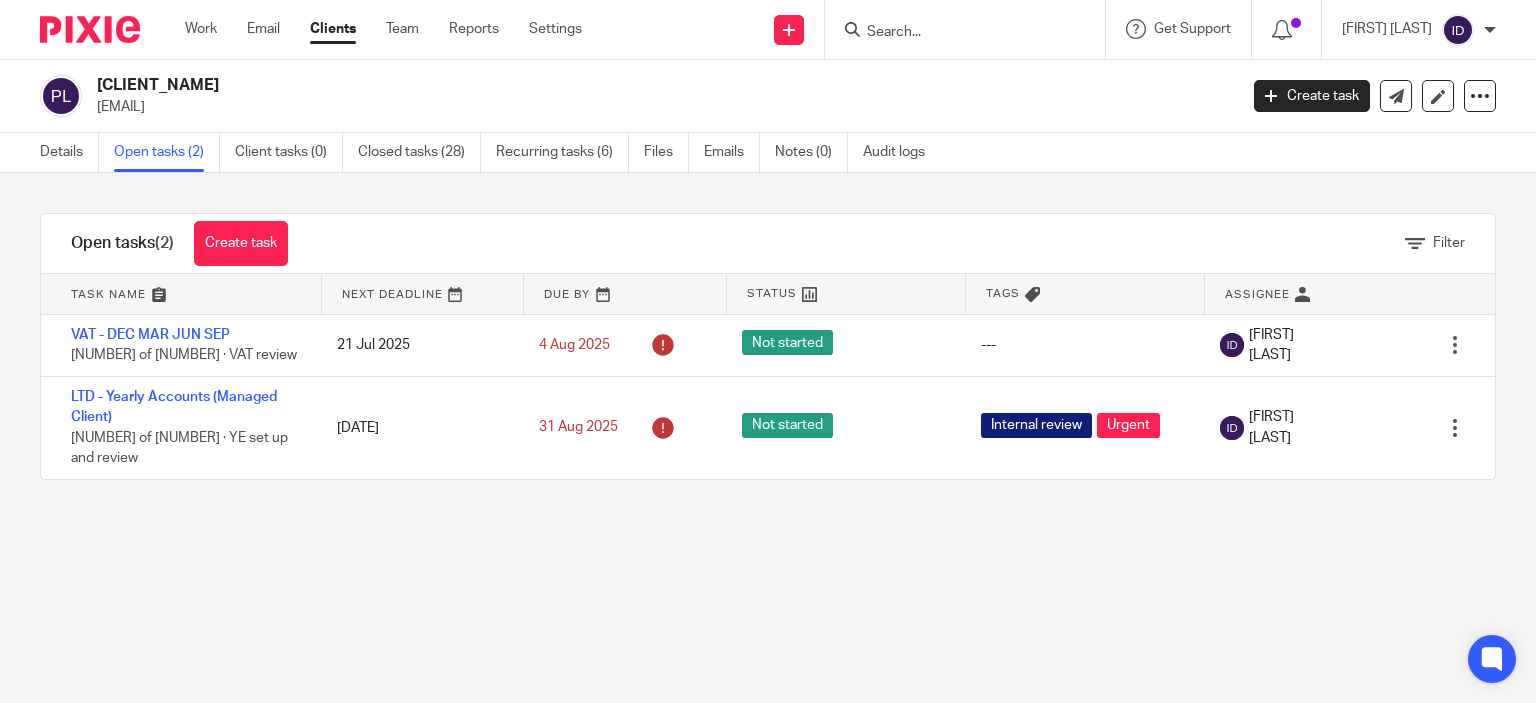 scroll, scrollTop: 0, scrollLeft: 0, axis: both 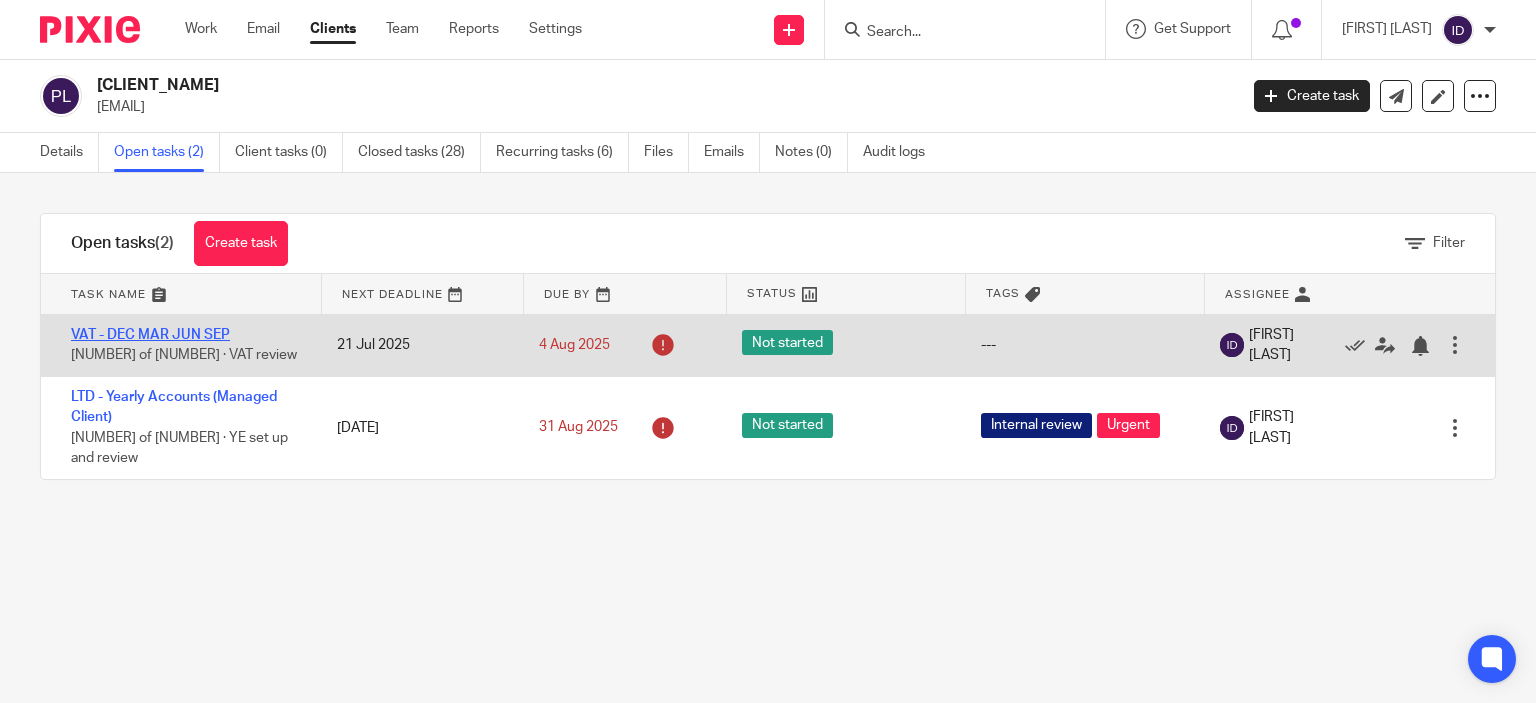 click on "VAT - DEC MAR JUN SEP" at bounding box center [150, 335] 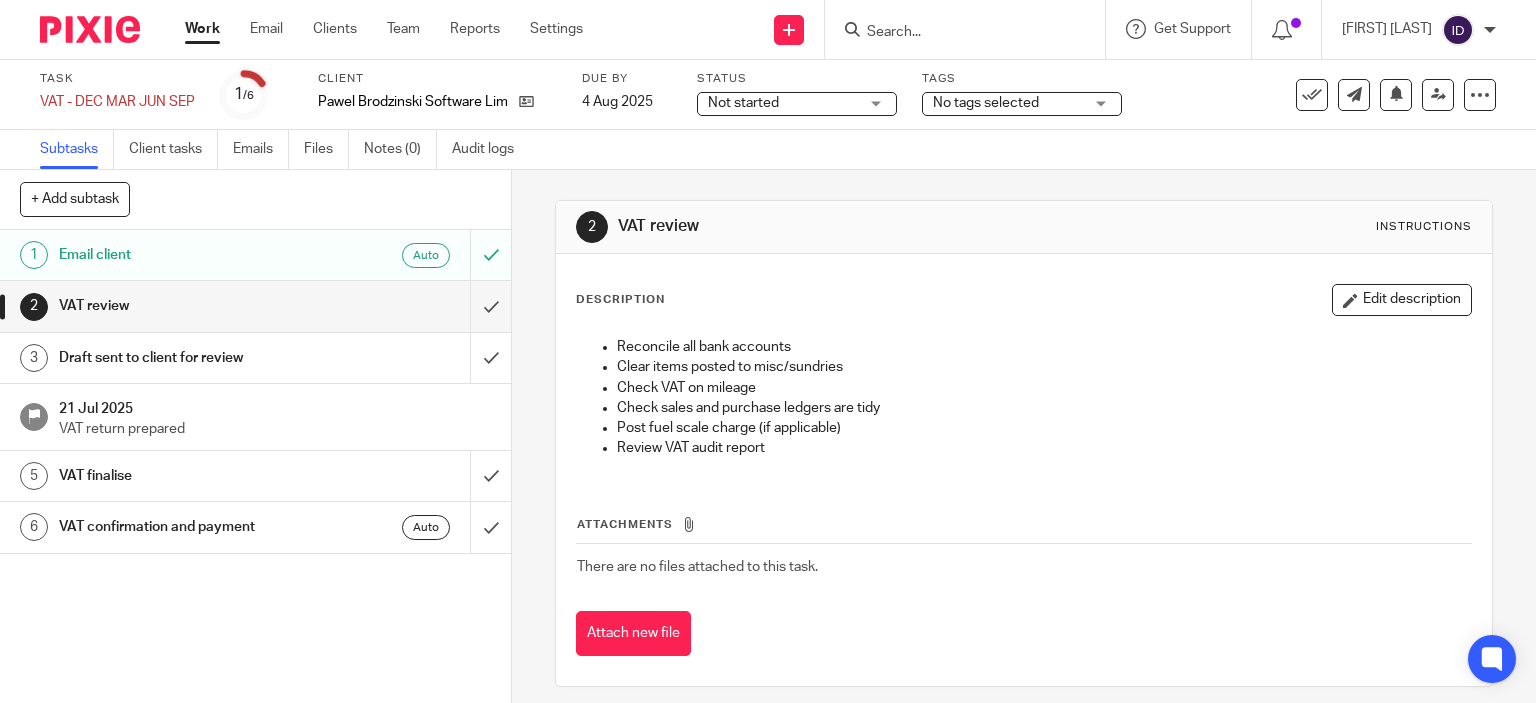 scroll, scrollTop: 0, scrollLeft: 0, axis: both 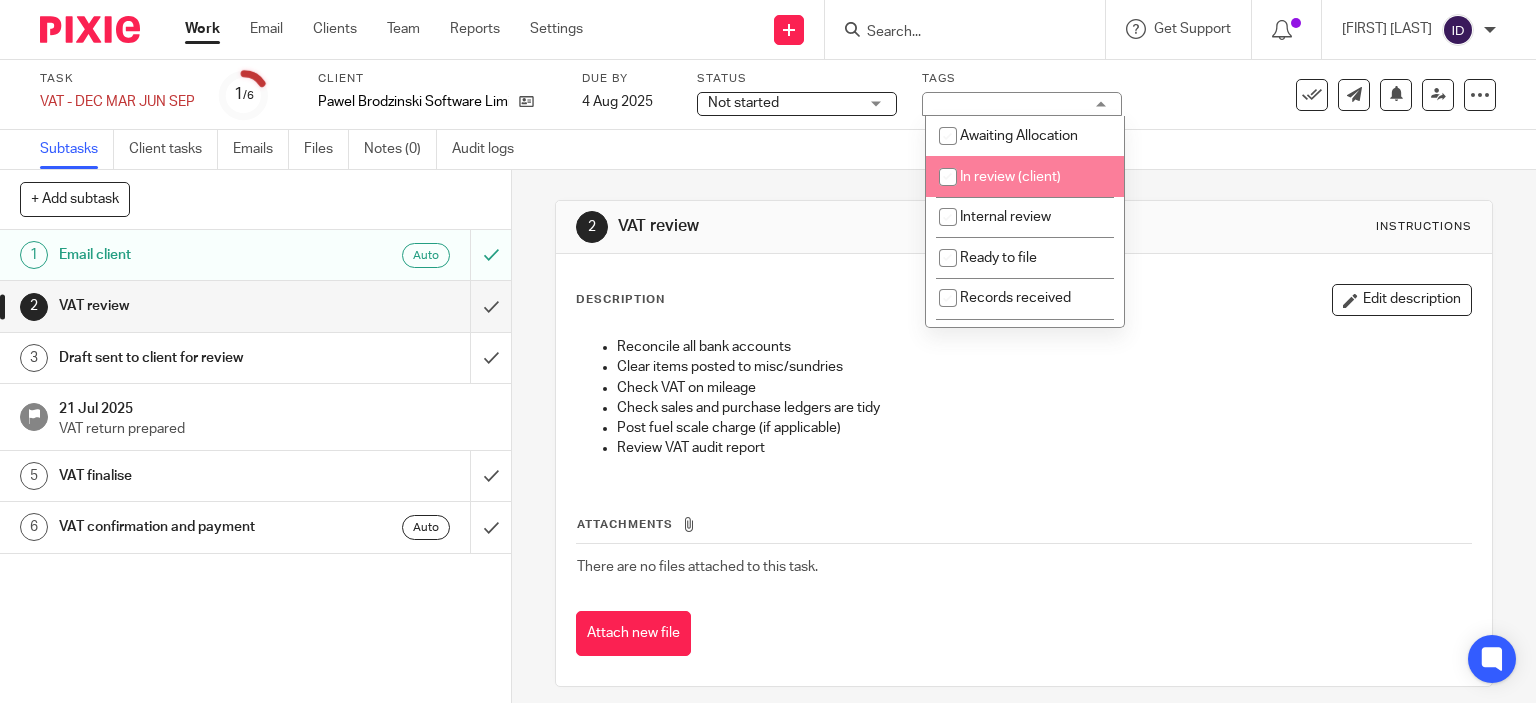 click at bounding box center [948, 177] 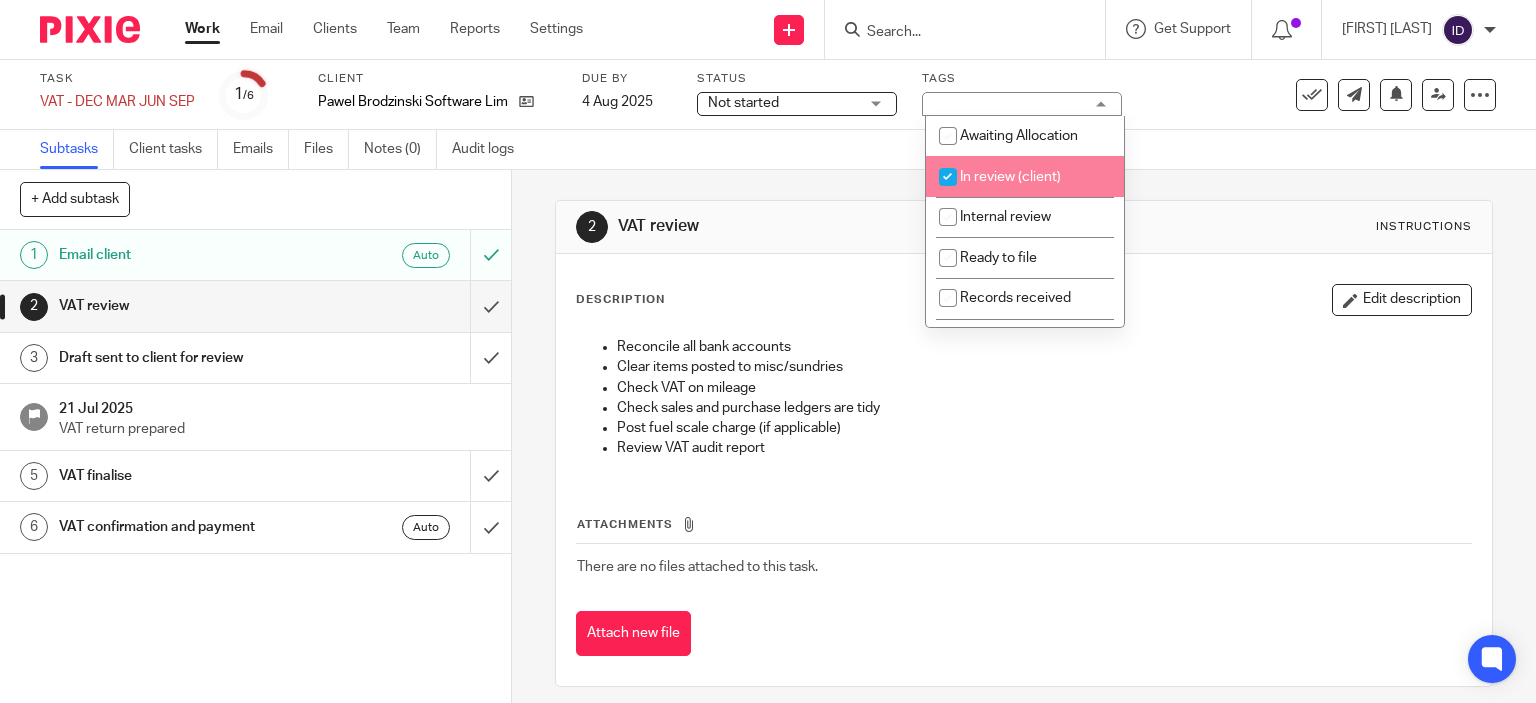 checkbox on "true" 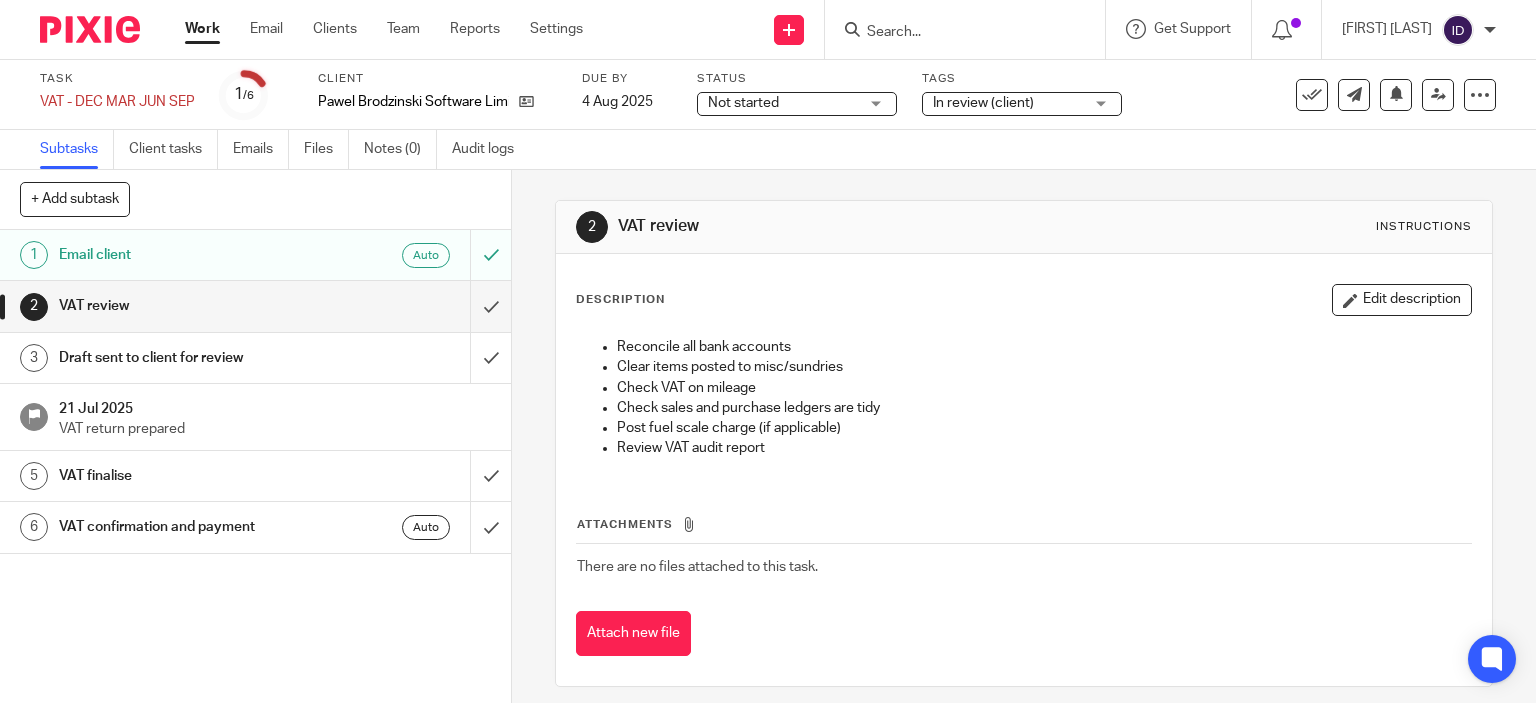 click on "Subtasks
Client tasks
Emails
Files
Notes (0)
Audit logs" at bounding box center (768, 150) 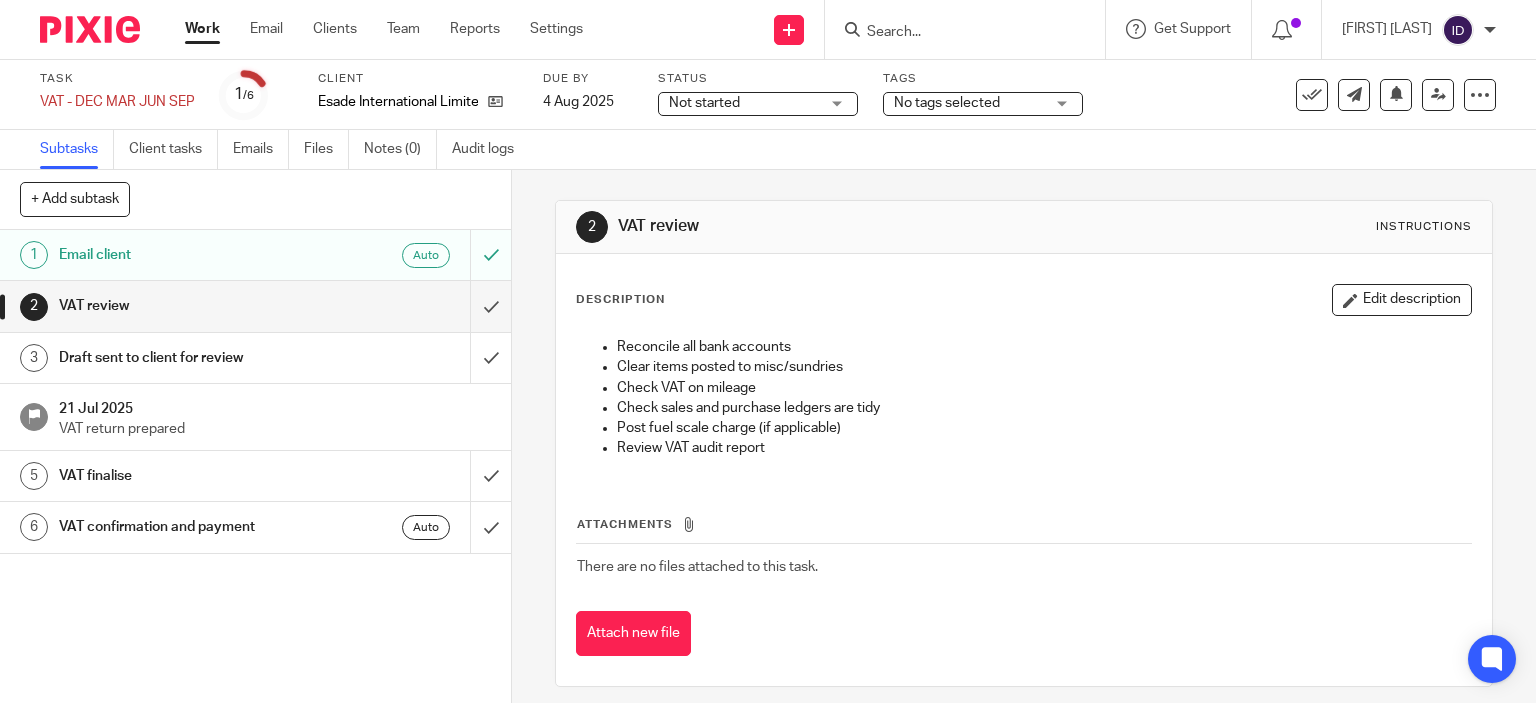 scroll, scrollTop: 0, scrollLeft: 0, axis: both 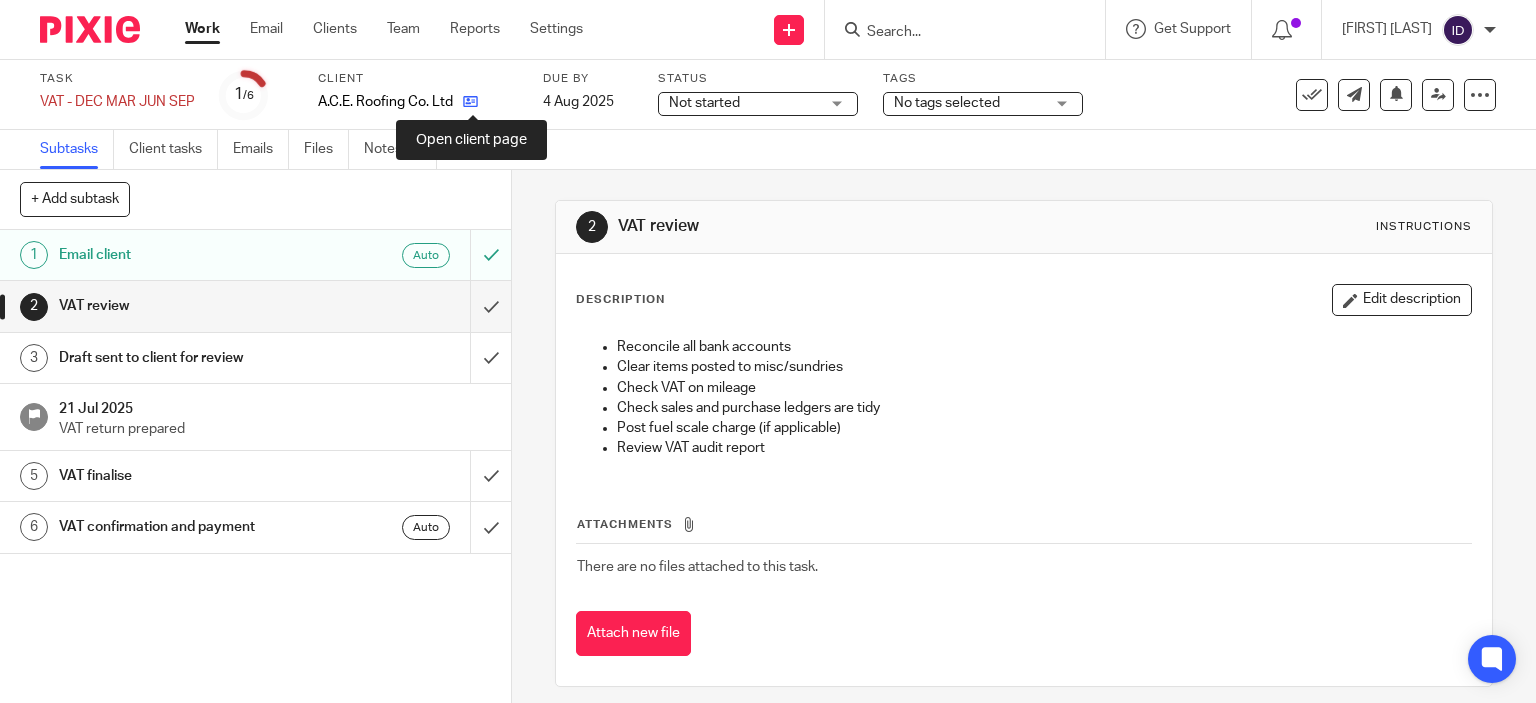 click at bounding box center (470, 101) 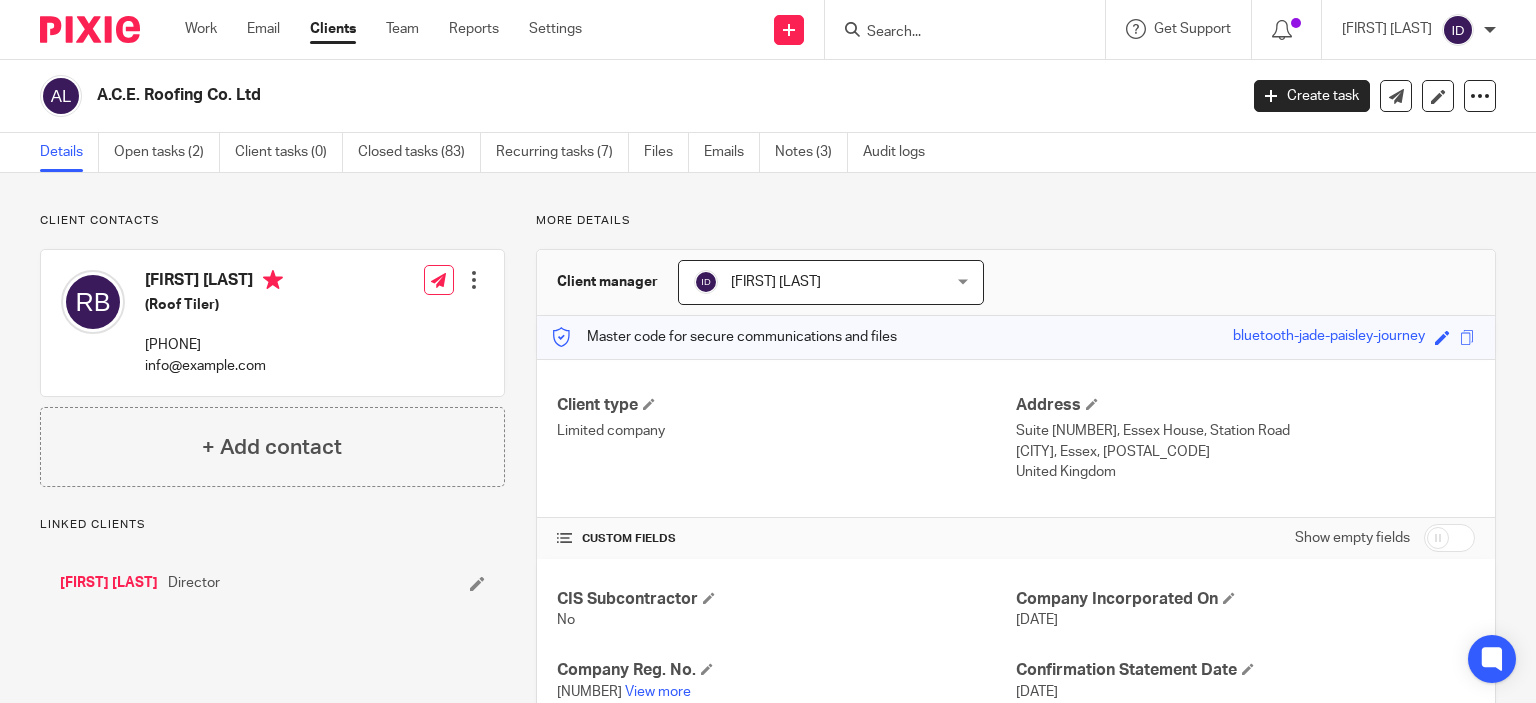 scroll, scrollTop: 0, scrollLeft: 0, axis: both 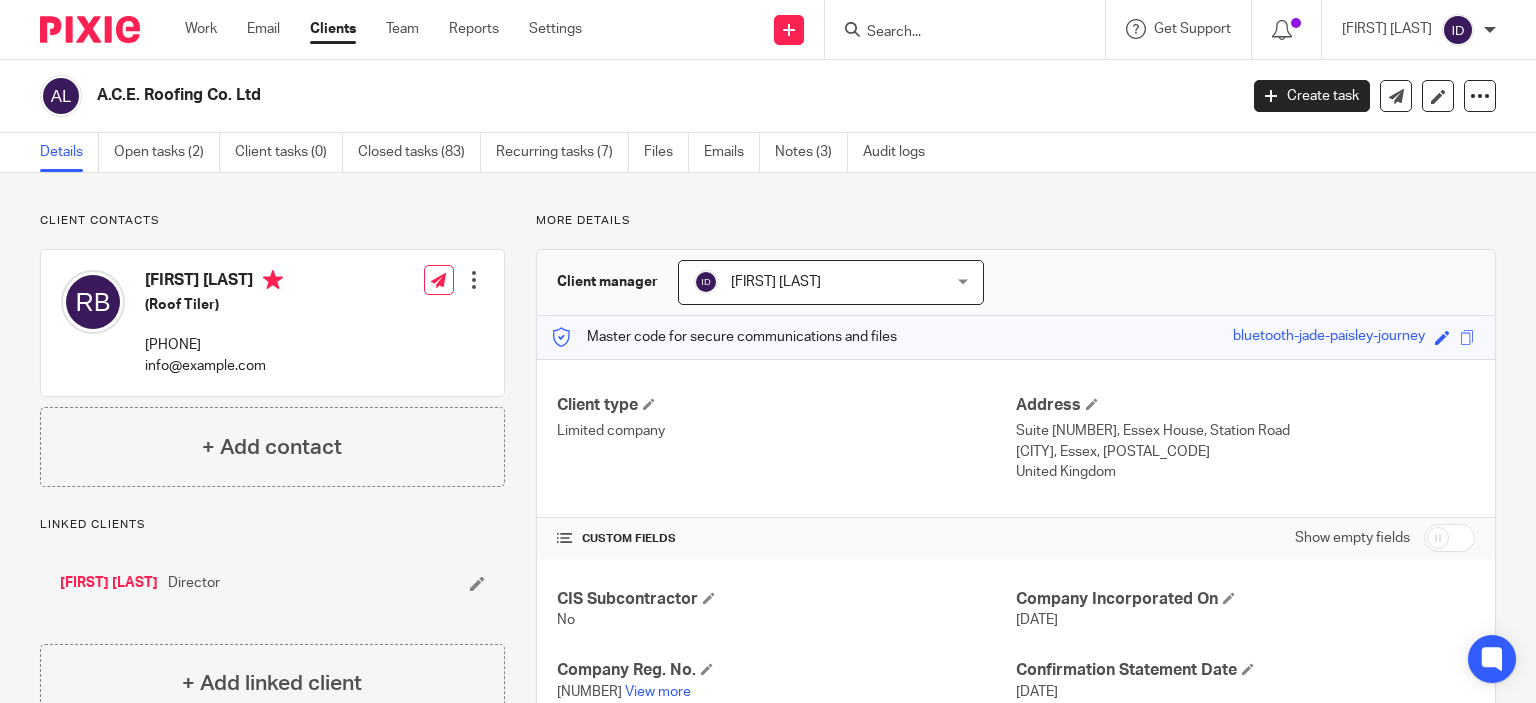 drag, startPoint x: 141, startPoint y: 365, endPoint x: 287, endPoint y: 371, distance: 146.12323 